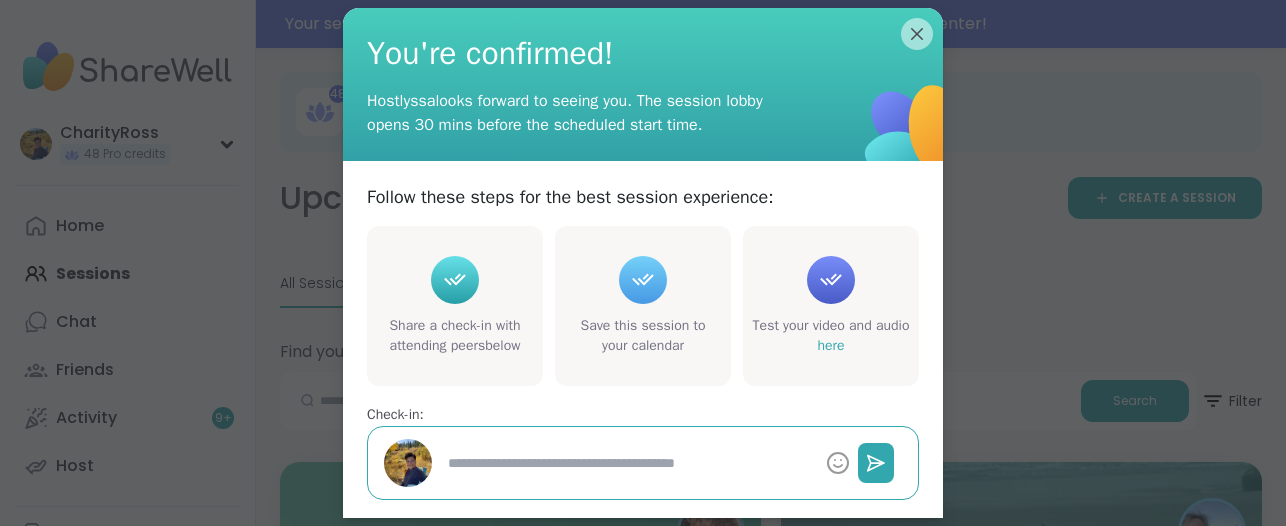 click on "Dismiss" at bounding box center [643, 595] 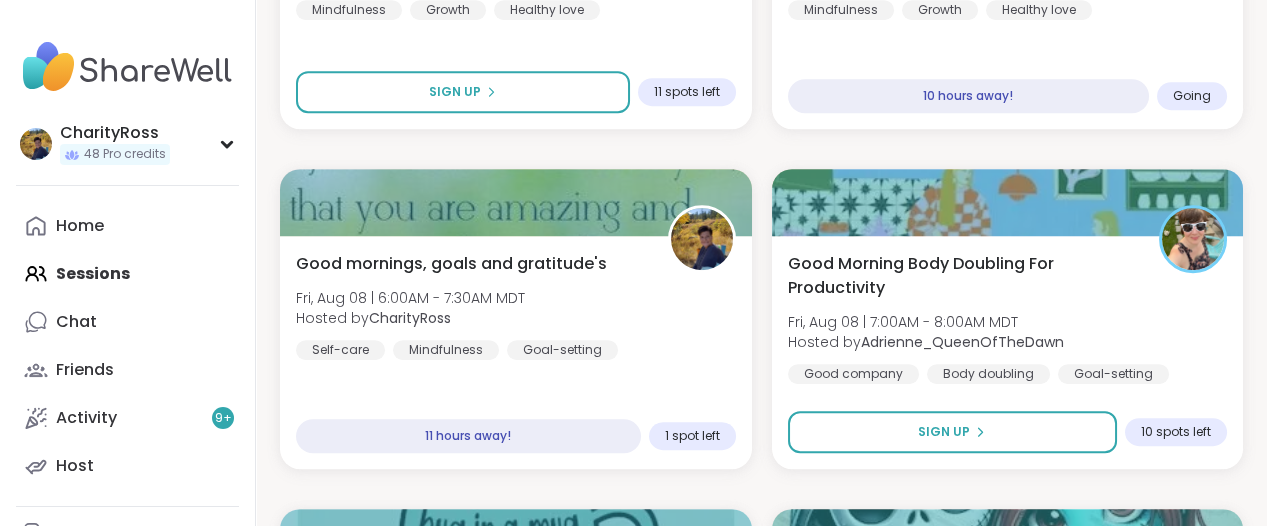 scroll, scrollTop: 2577, scrollLeft: 0, axis: vertical 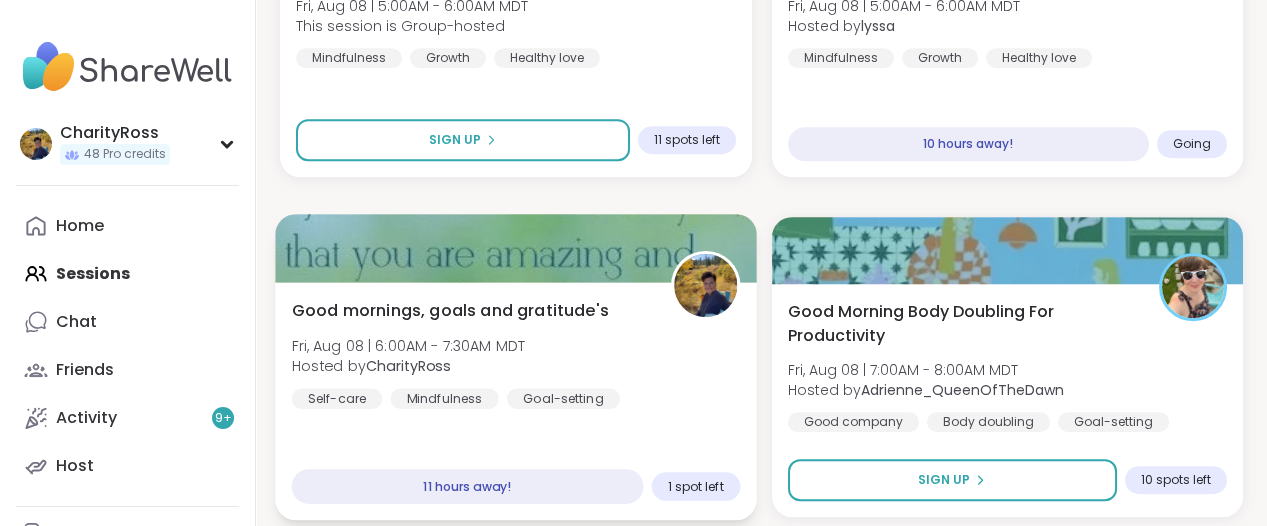 click on "Good mornings, goals and gratitude's Fri, Aug 08 | 6:00AM - 7:30AM MDT Hosted by  CharityRoss Self-care Mindfulness Goal-setting 11 hours away! 1 spot left" at bounding box center (515, 401) 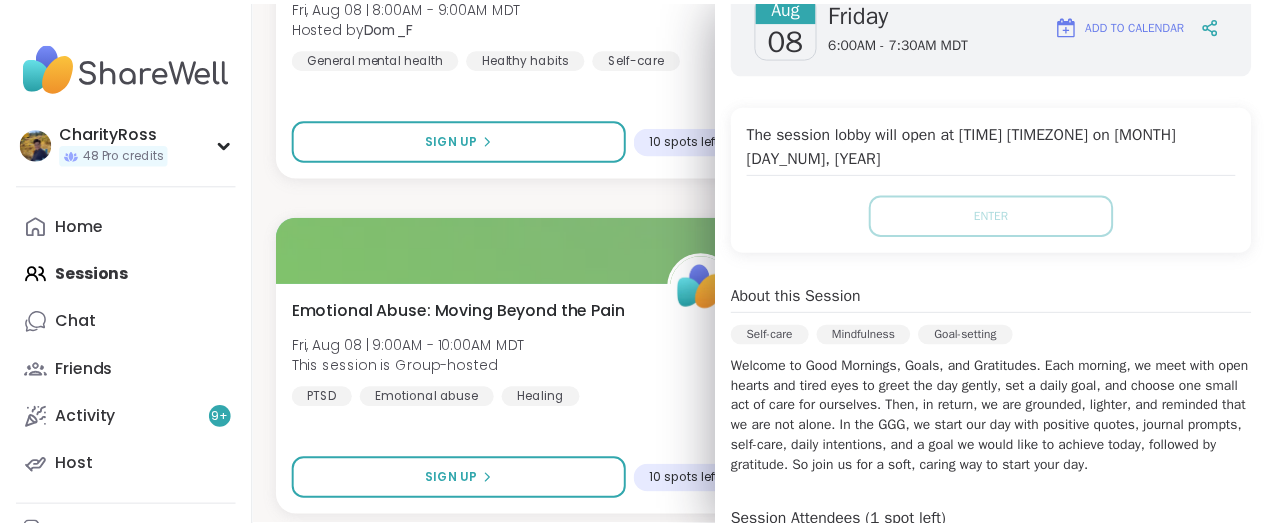 scroll, scrollTop: 192, scrollLeft: 0, axis: vertical 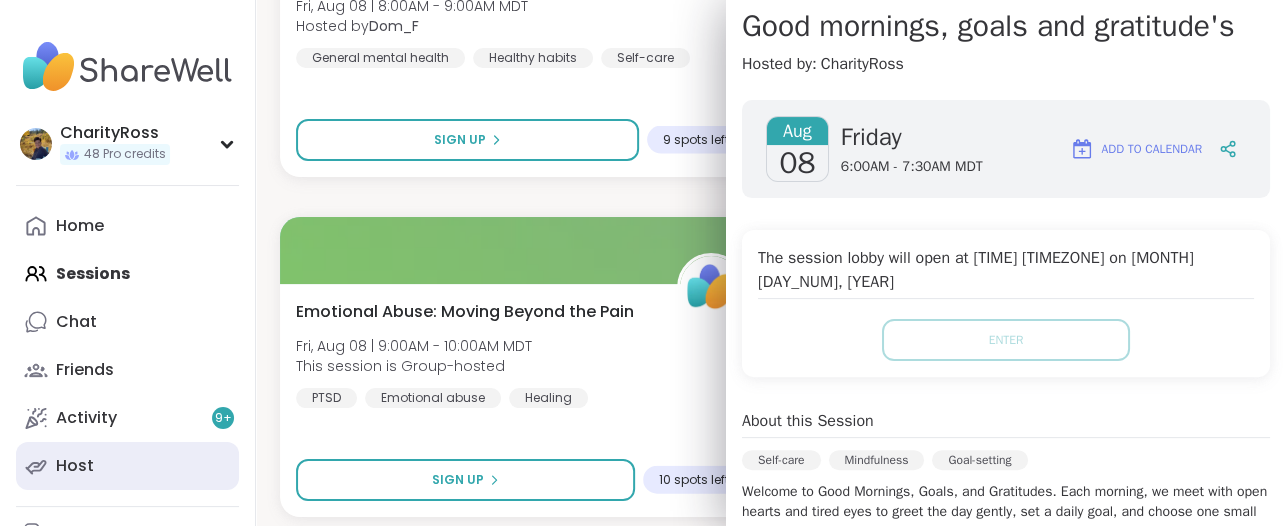 click on "Host" at bounding box center (127, 466) 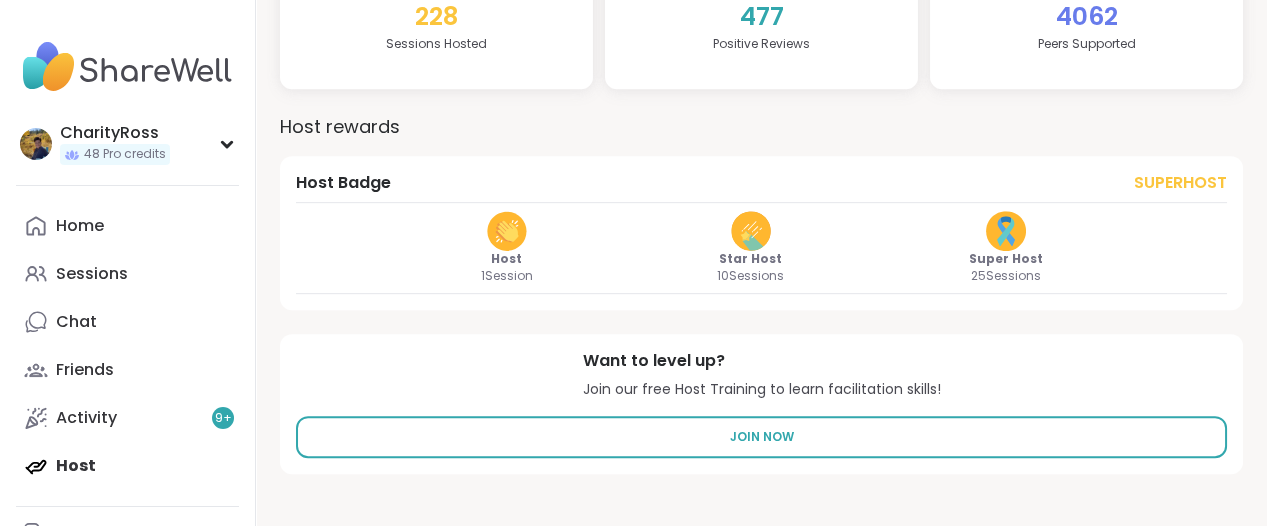 scroll, scrollTop: 0, scrollLeft: 0, axis: both 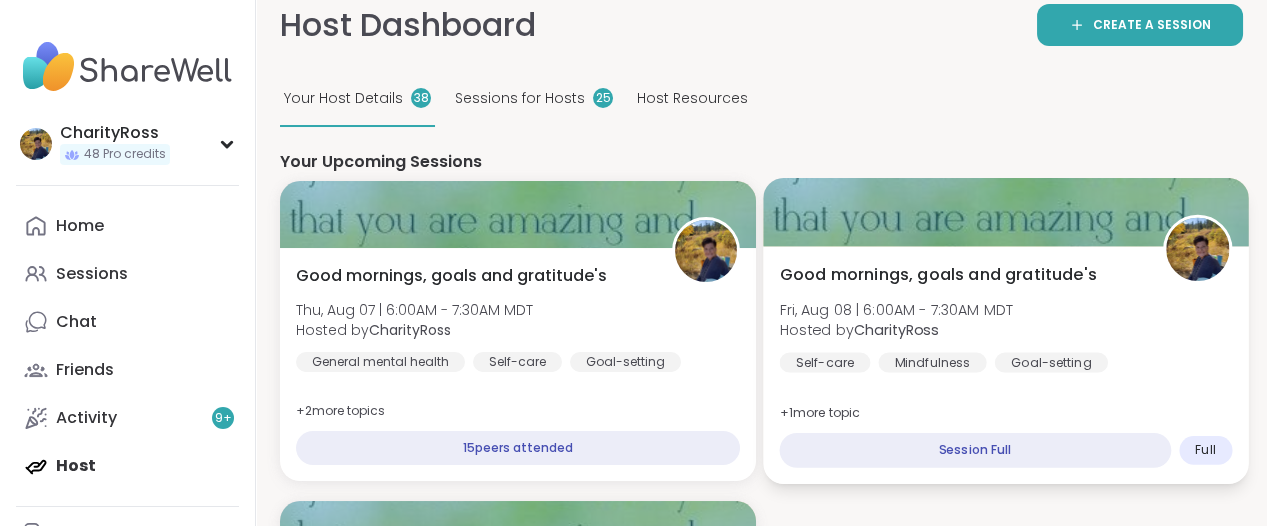 click on "Fri, Aug 08 | 6:00AM - 7:30AM MDT" at bounding box center [896, 310] 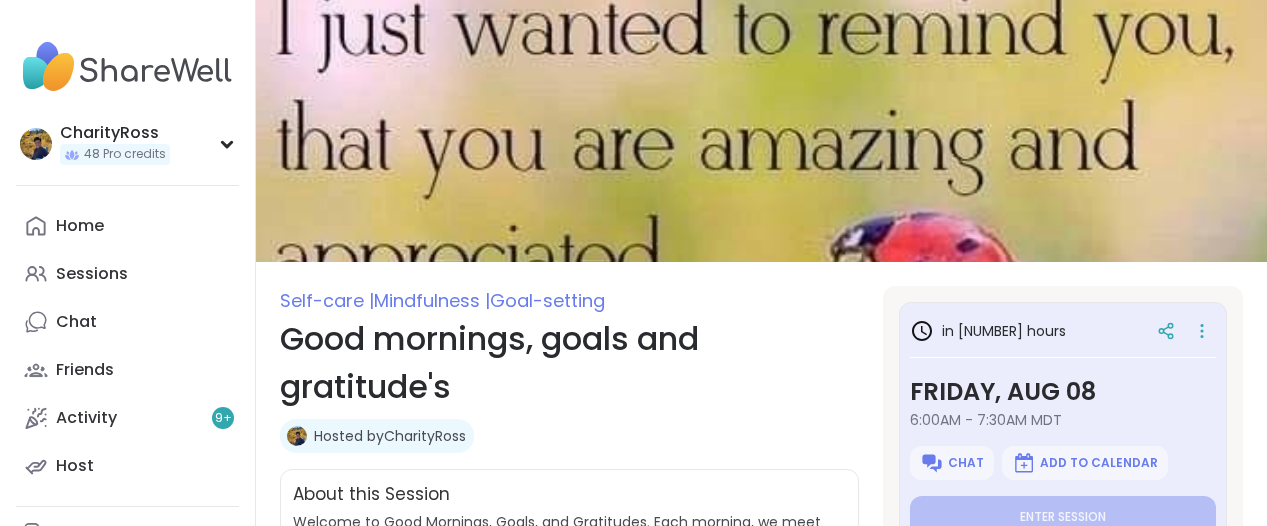 scroll, scrollTop: 0, scrollLeft: 0, axis: both 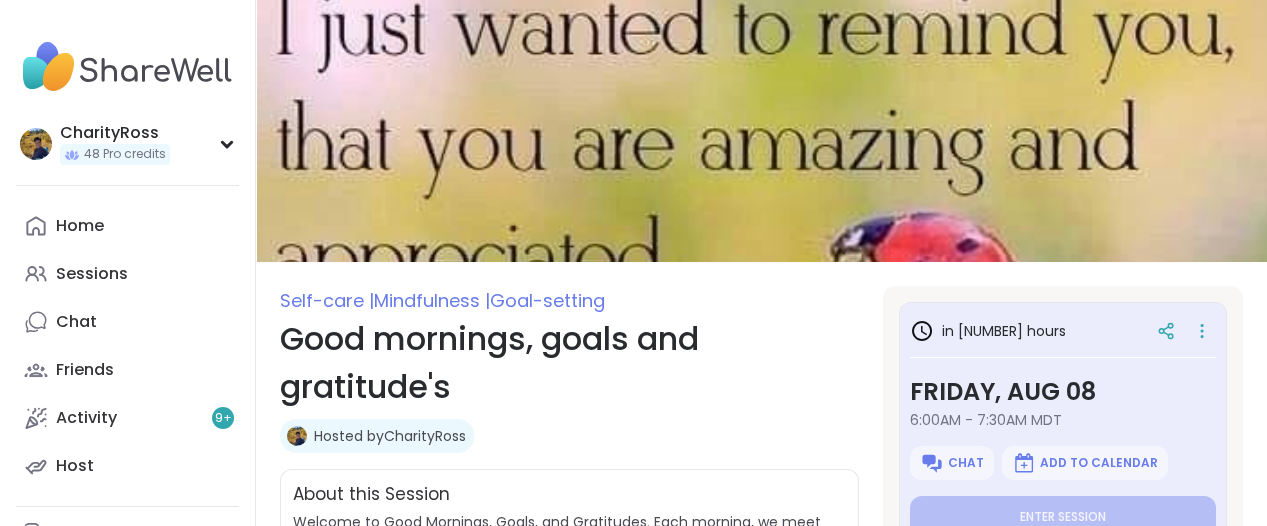 click on "Chat" at bounding box center (966, 463) 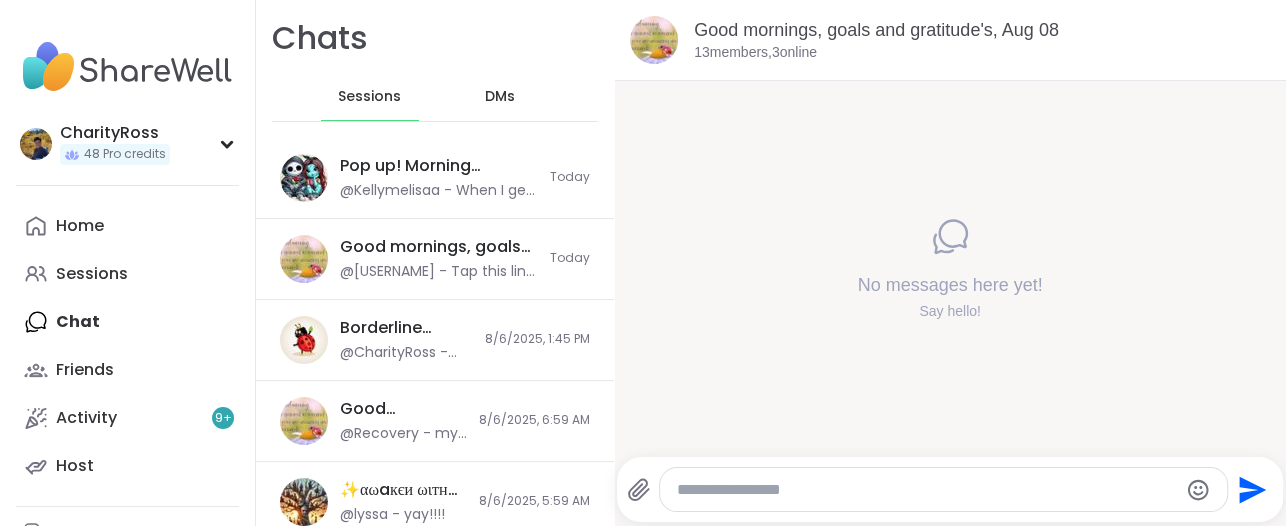 scroll, scrollTop: 0, scrollLeft: 0, axis: both 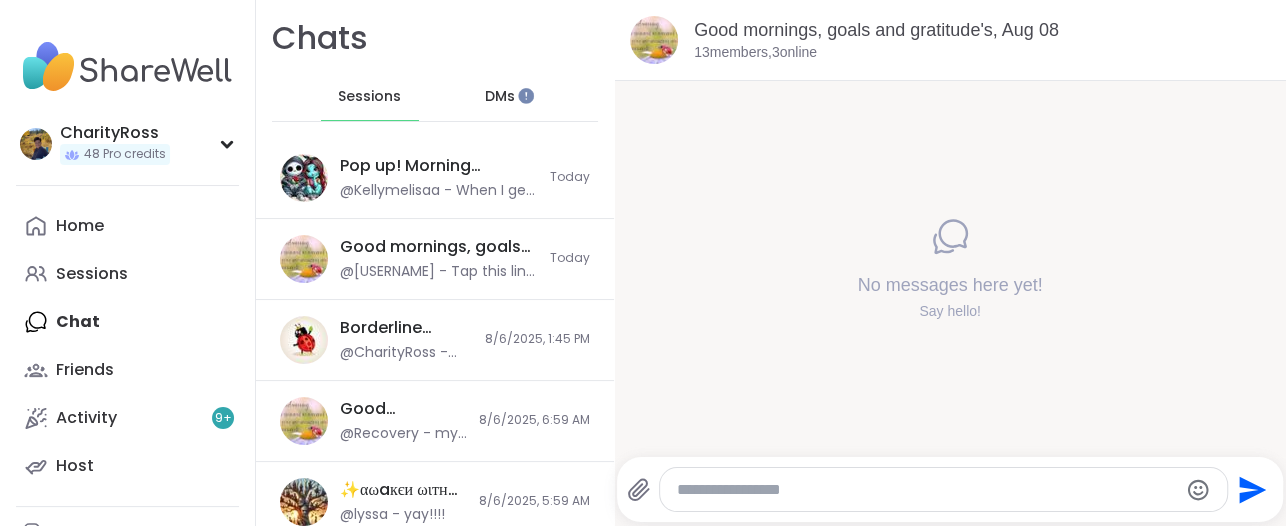 click at bounding box center (943, 489) 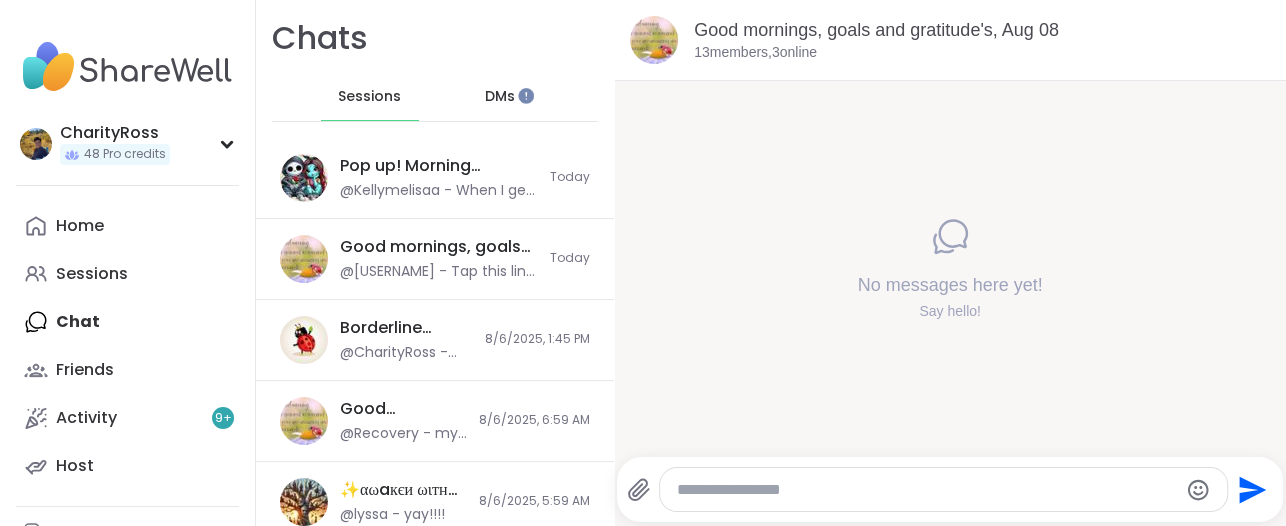click at bounding box center [926, 490] 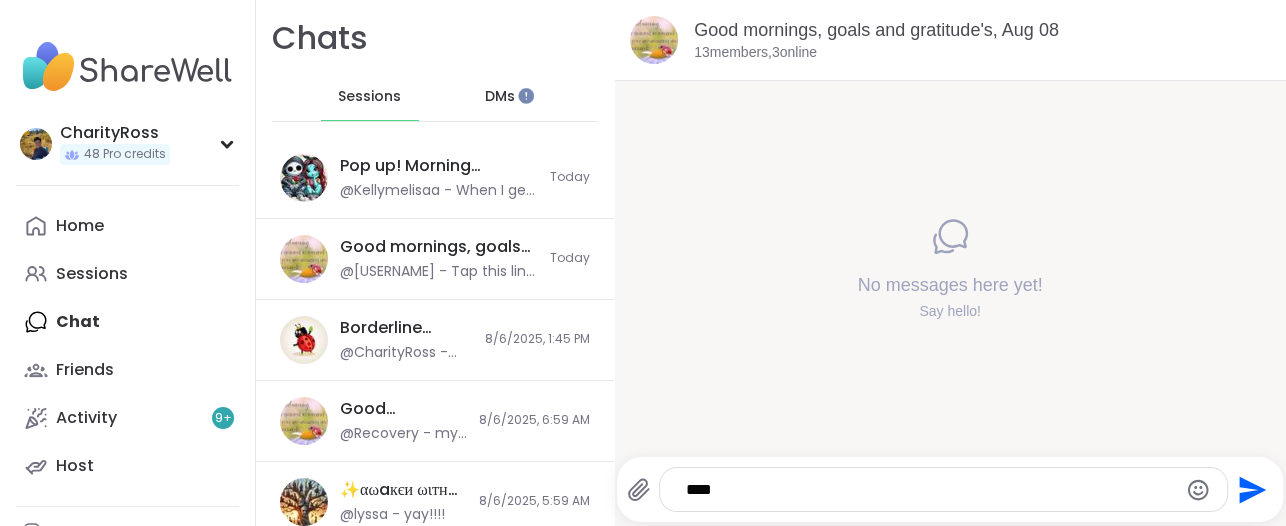 type on "*****" 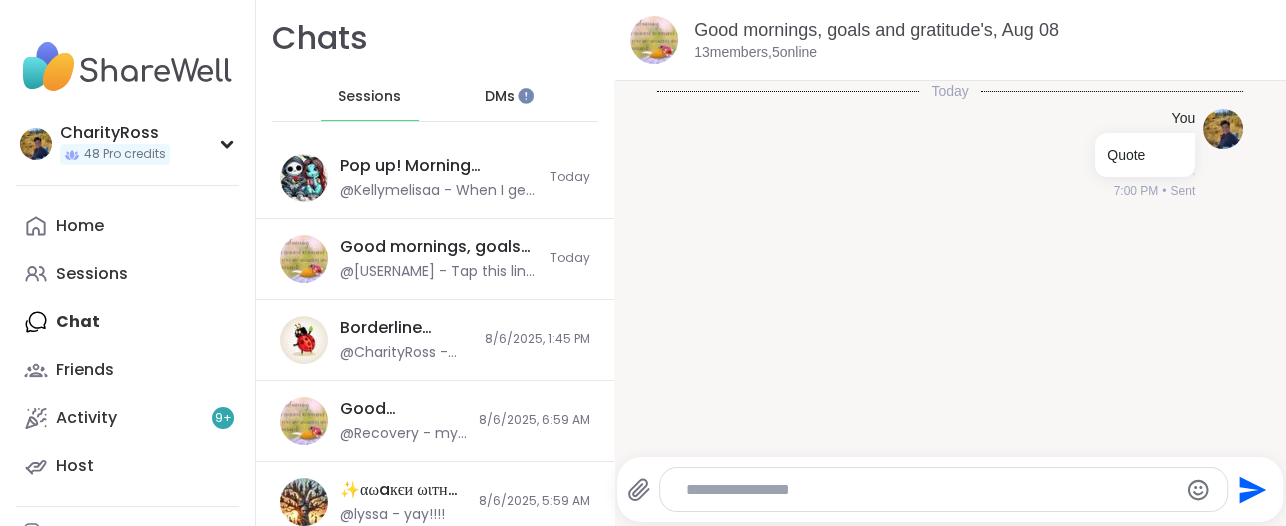 click at bounding box center [943, 489] 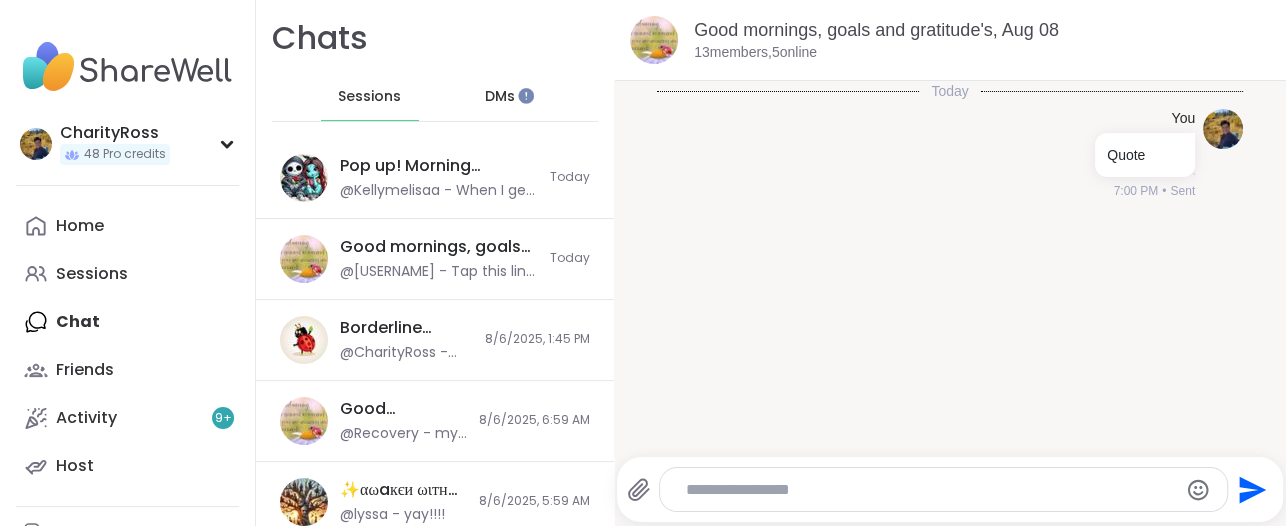 drag, startPoint x: 671, startPoint y: 484, endPoint x: 1109, endPoint y: 485, distance: 438.00113 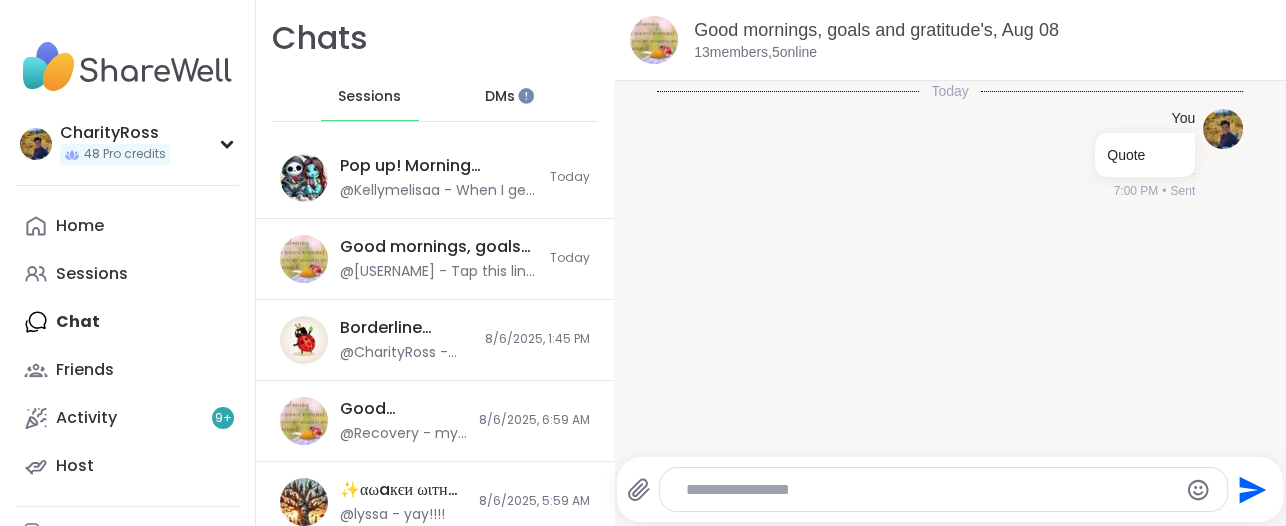 paste on "**********" 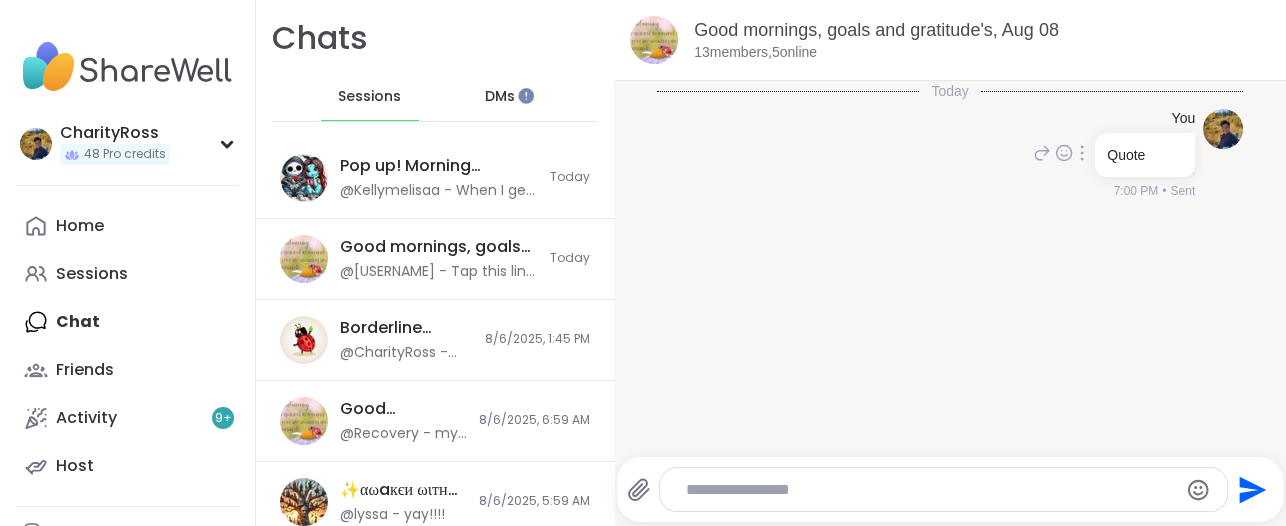 type on "**********" 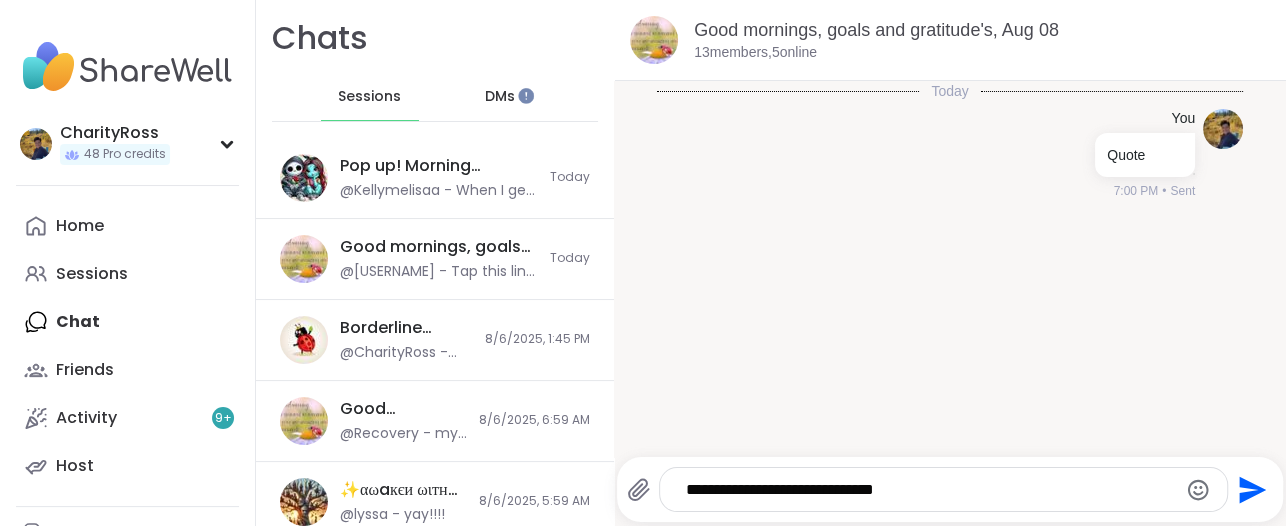 click 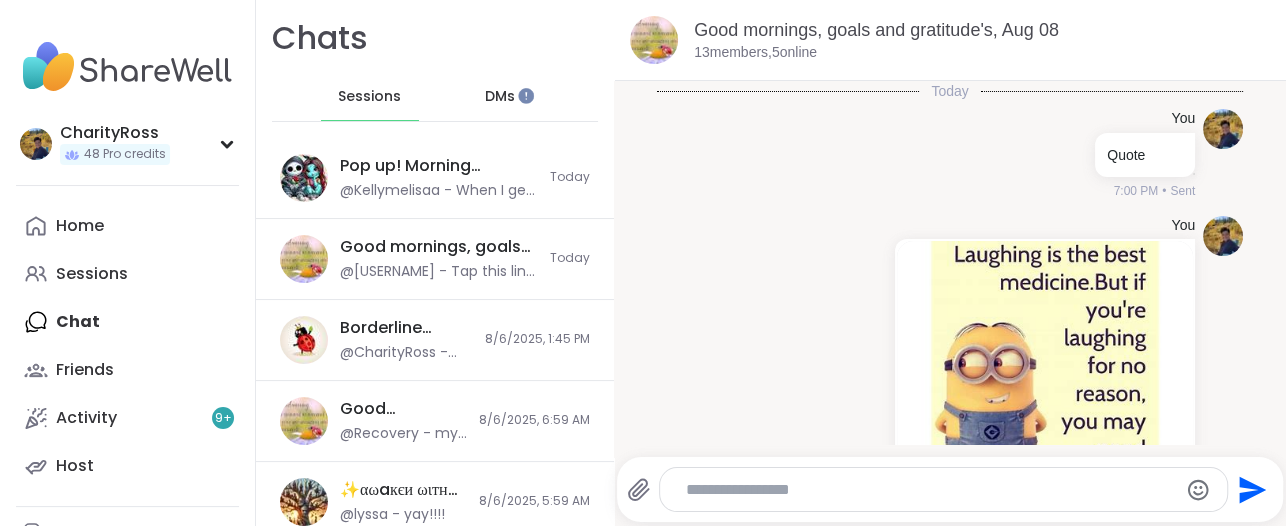 type 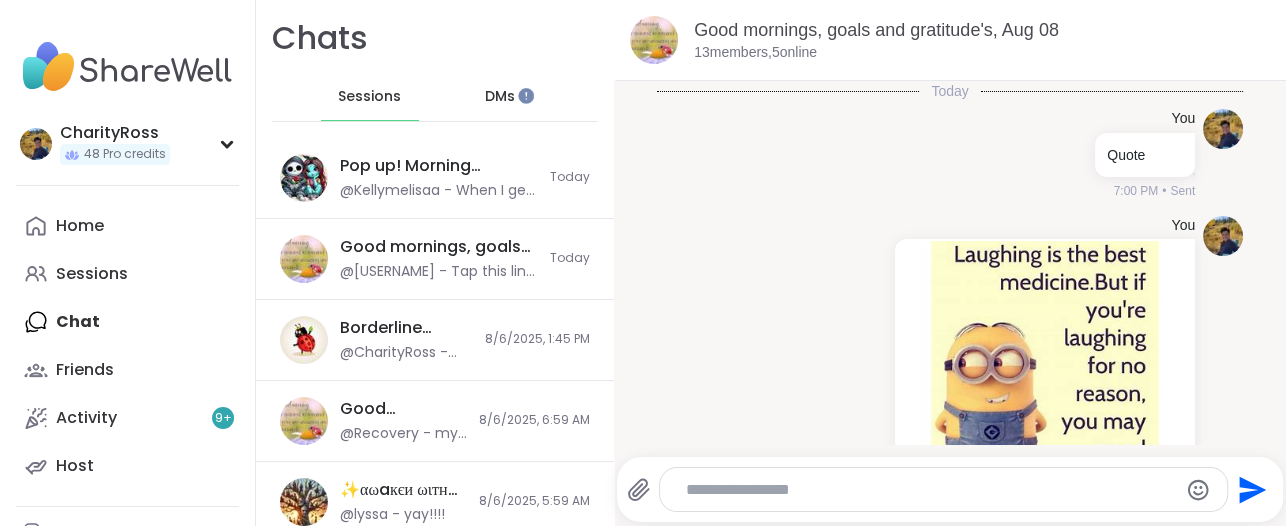 click at bounding box center [927, 490] 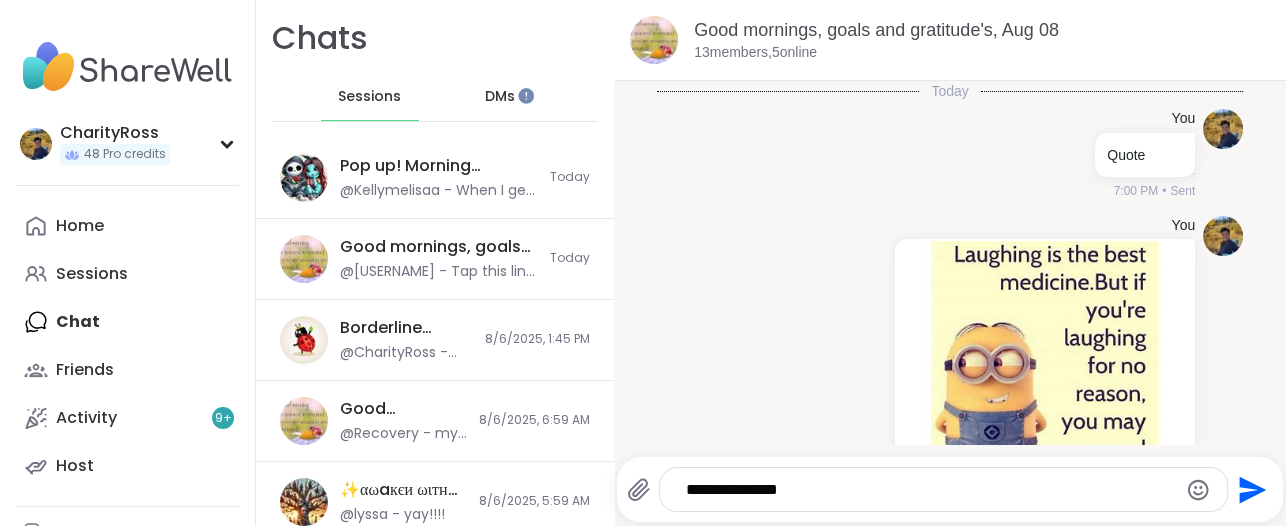 click on "**********" at bounding box center (927, 490) 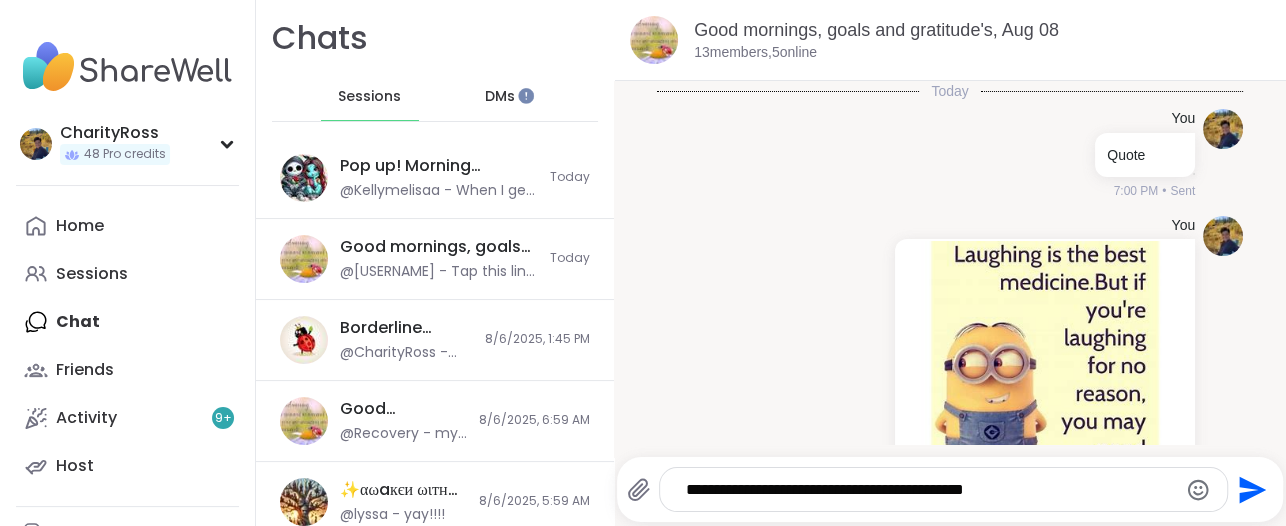 type on "**********" 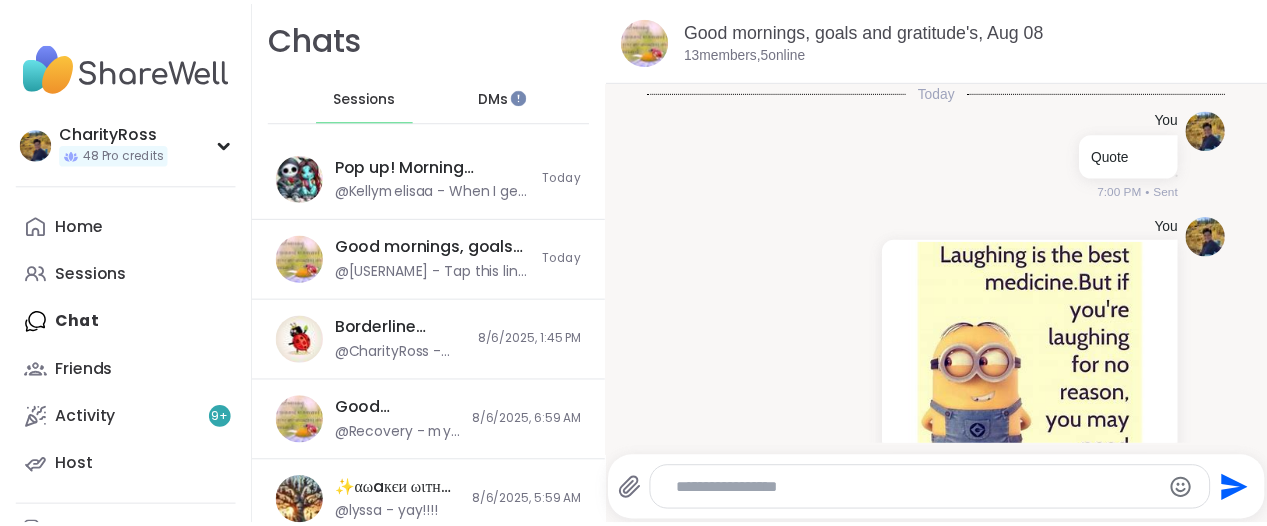 scroll, scrollTop: 341, scrollLeft: 0, axis: vertical 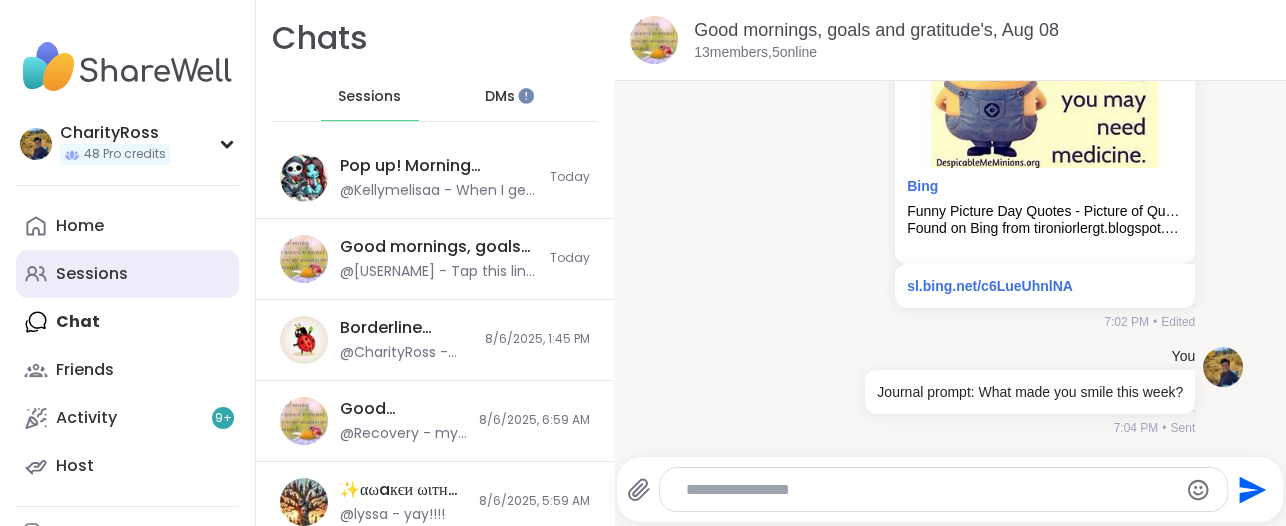 click on "Sessions" at bounding box center [92, 274] 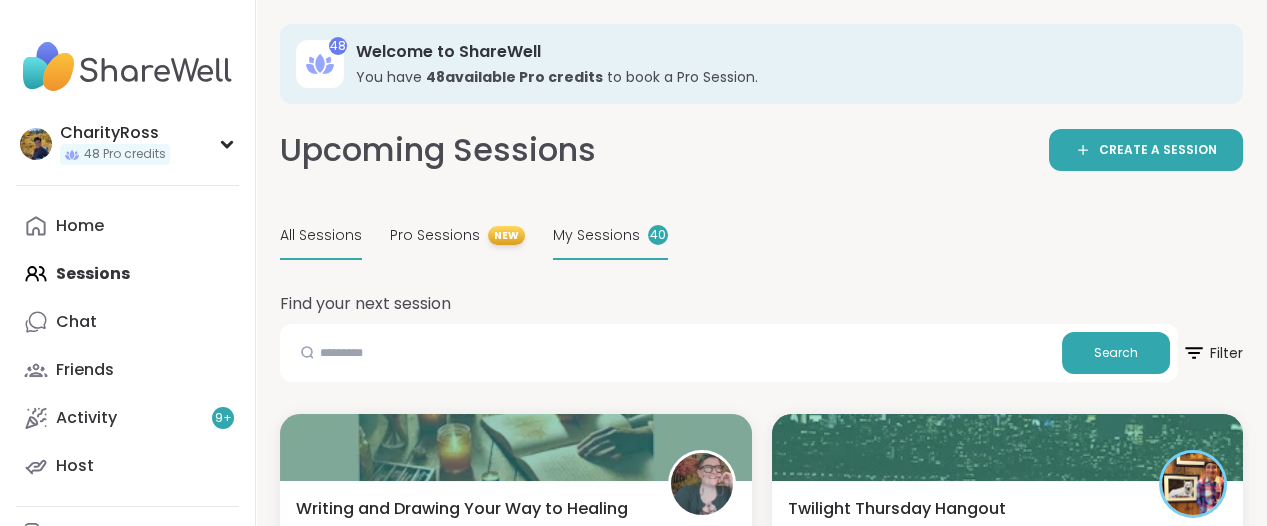 click on "My Sessions 40" at bounding box center [610, 236] 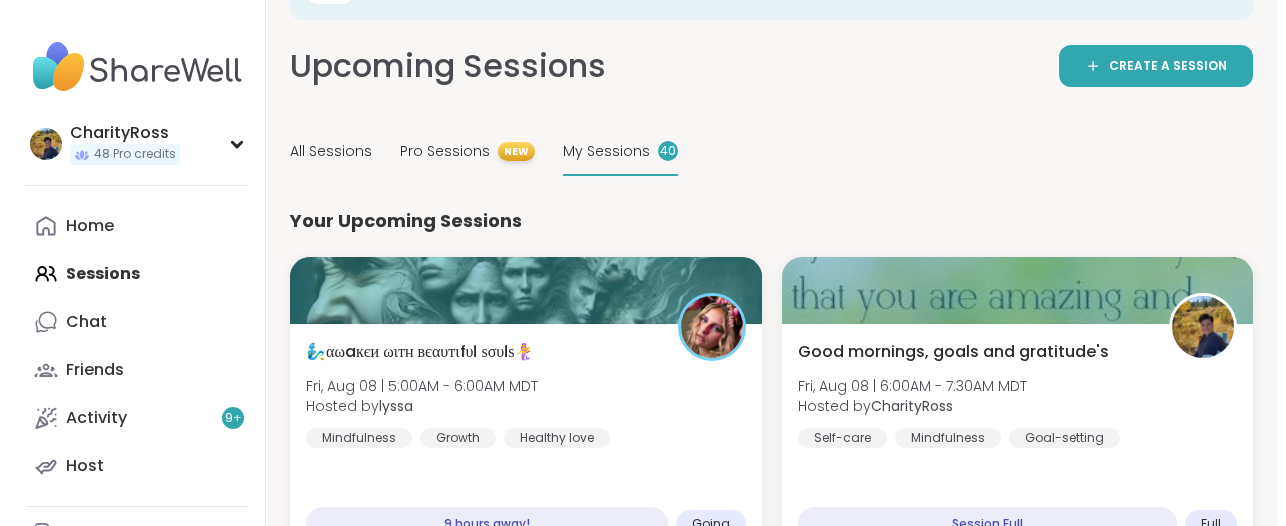 scroll, scrollTop: 125, scrollLeft: 0, axis: vertical 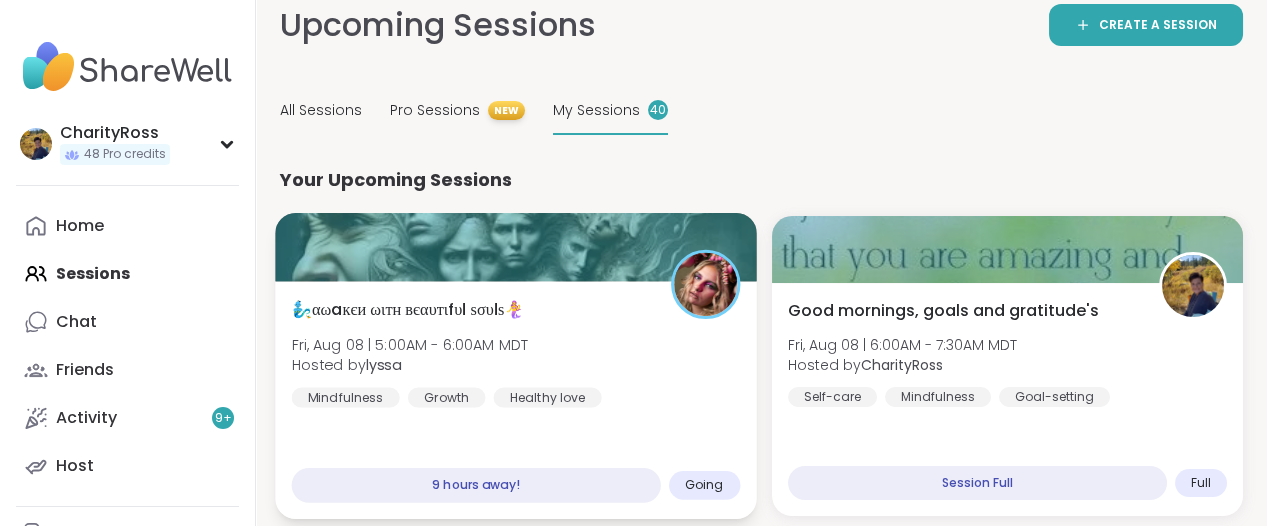 click on "🧞‍♂️αωaкєи ωιтн вєαυтιfυℓ ѕσυℓѕ🧜‍♀️" at bounding box center [408, 310] 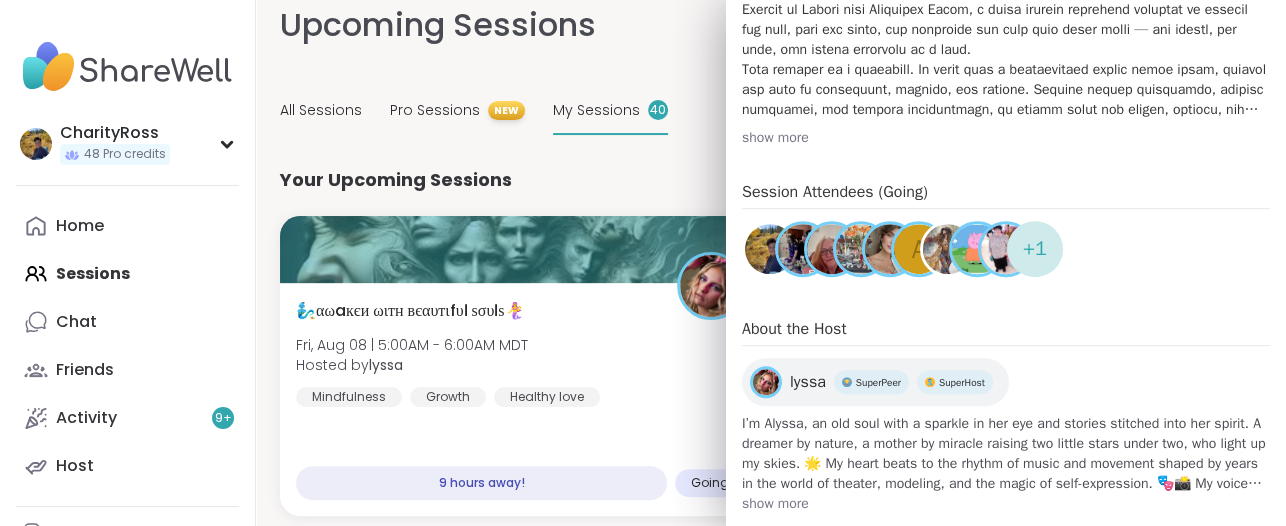 scroll, scrollTop: 725, scrollLeft: 0, axis: vertical 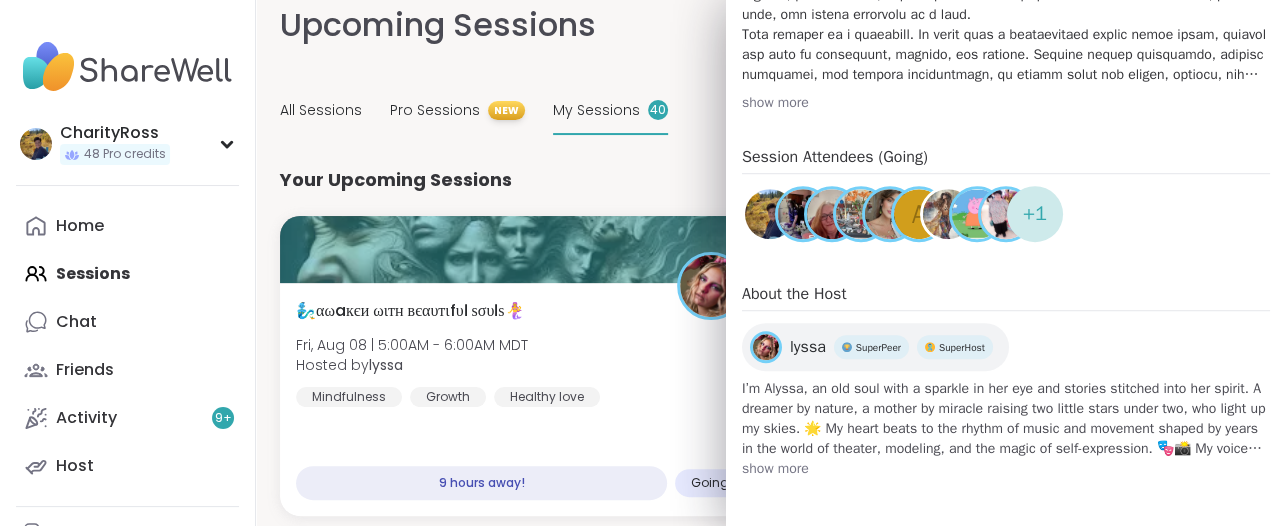 click on "lyssa SuperPeer SuperHost" at bounding box center (875, 347) 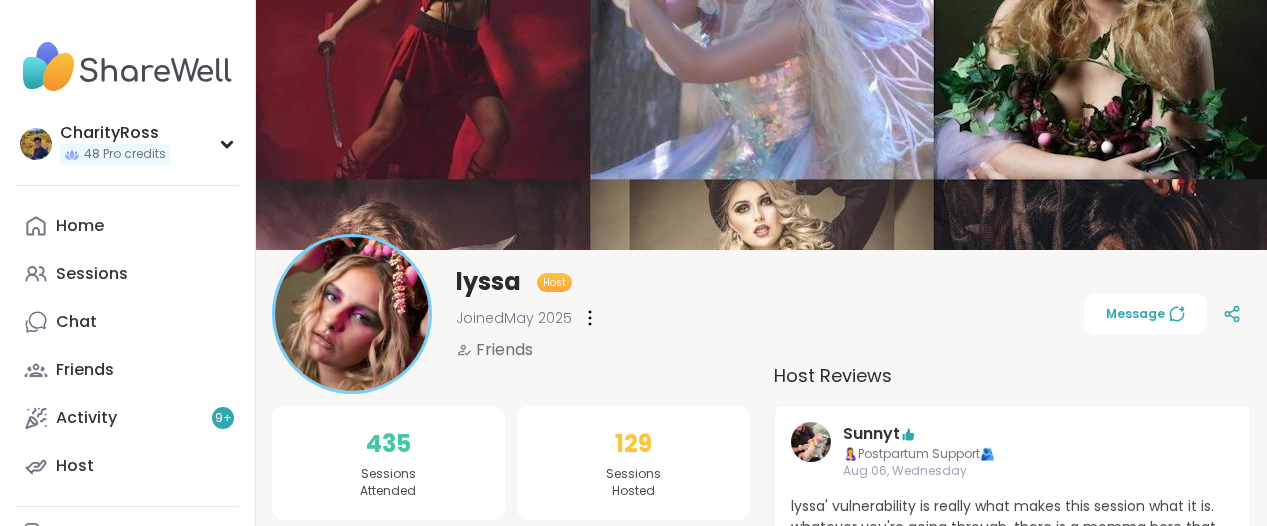 scroll, scrollTop: 0, scrollLeft: 0, axis: both 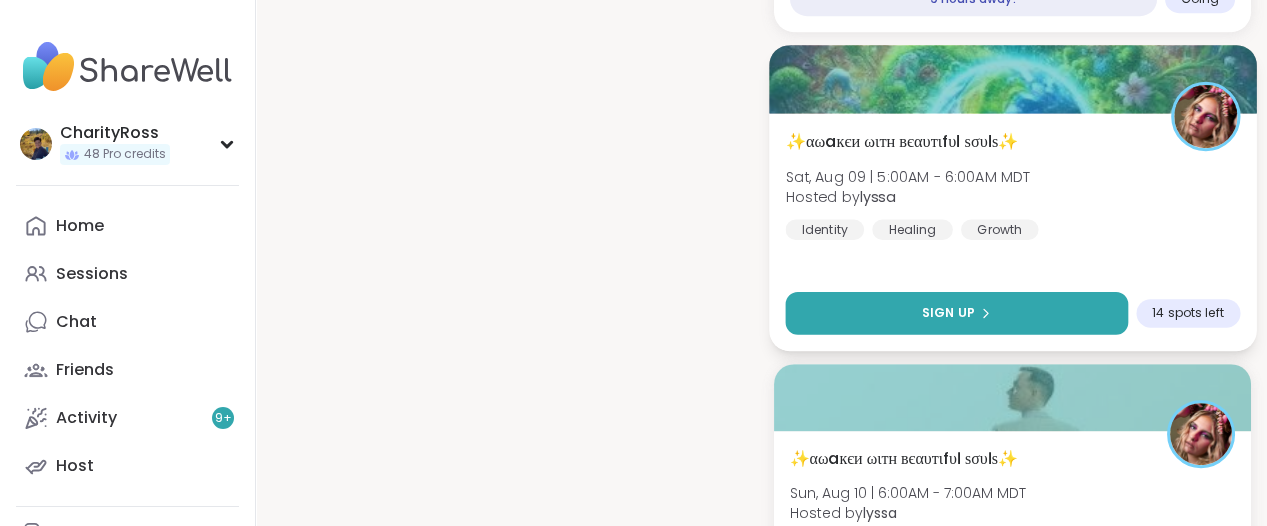 click on "Sign Up" at bounding box center [956, 312] 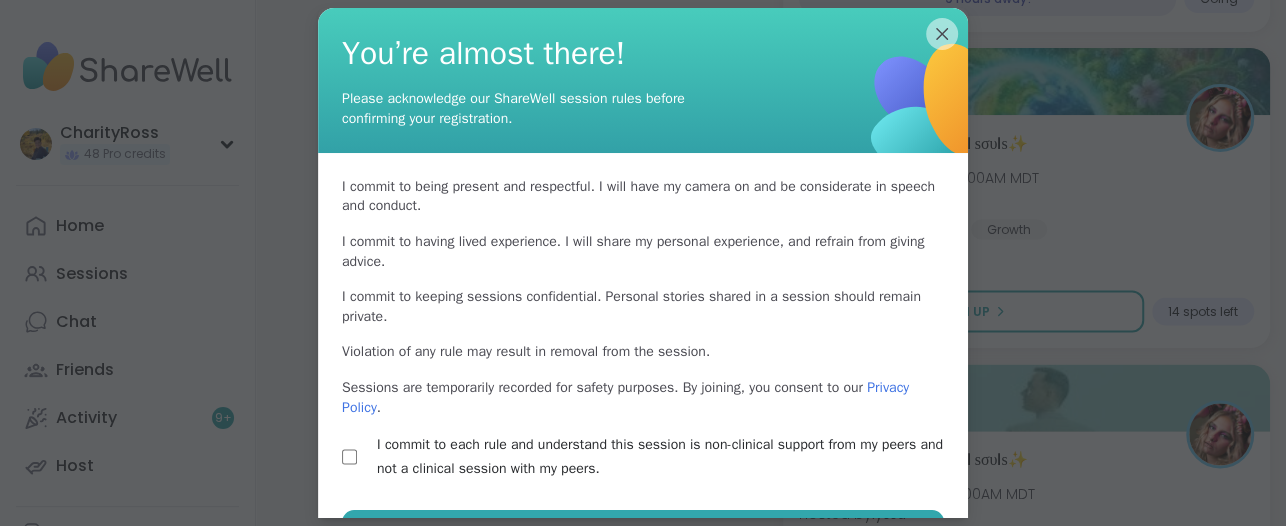 scroll, scrollTop: 58, scrollLeft: 0, axis: vertical 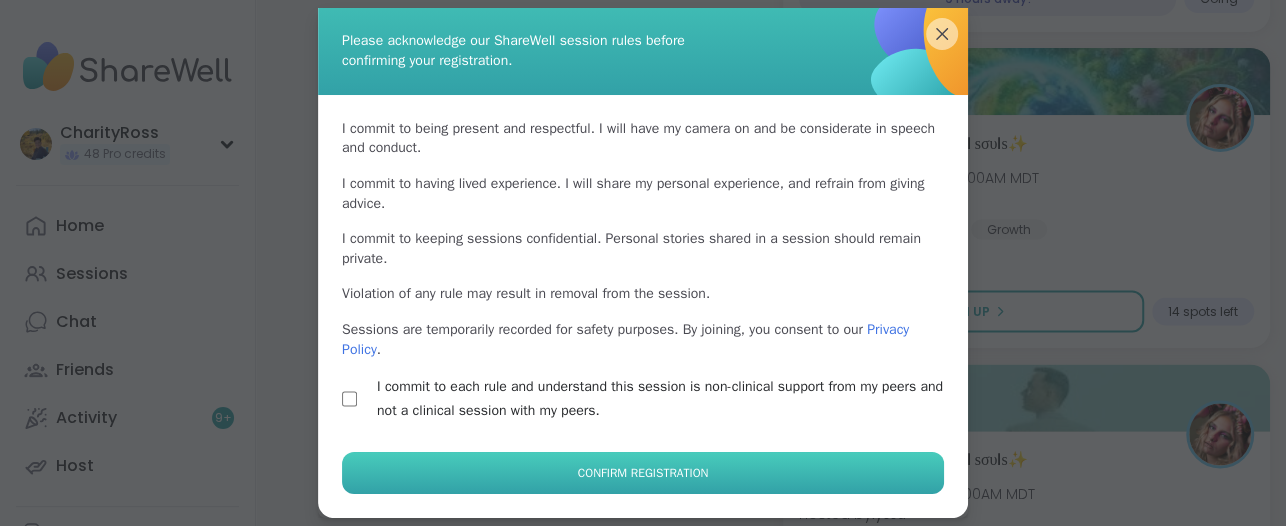 click on "Confirm Registration" at bounding box center [643, 473] 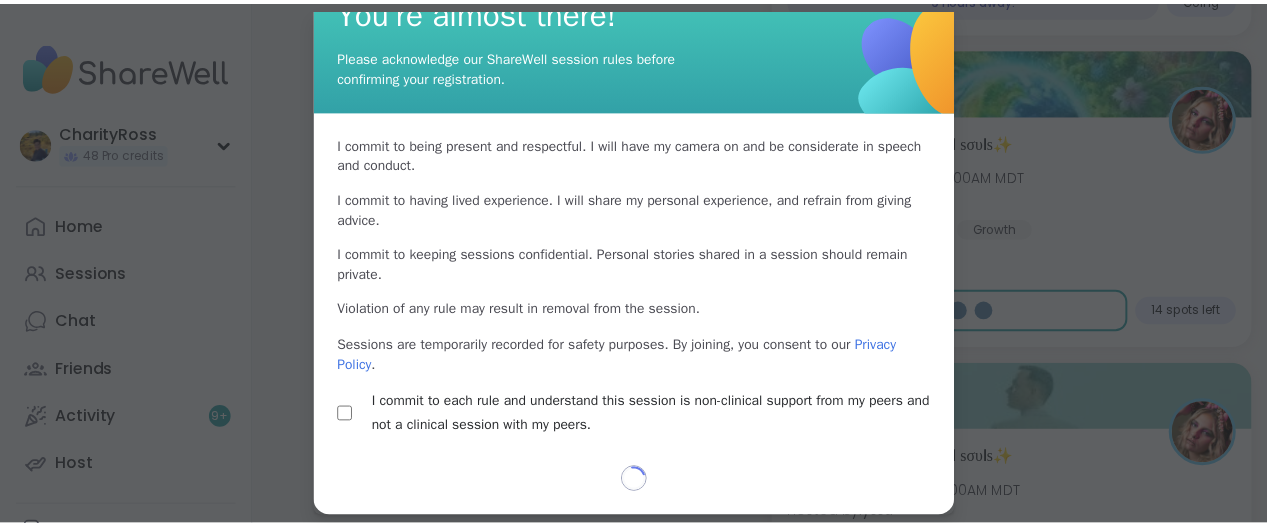 scroll, scrollTop: 41, scrollLeft: 0, axis: vertical 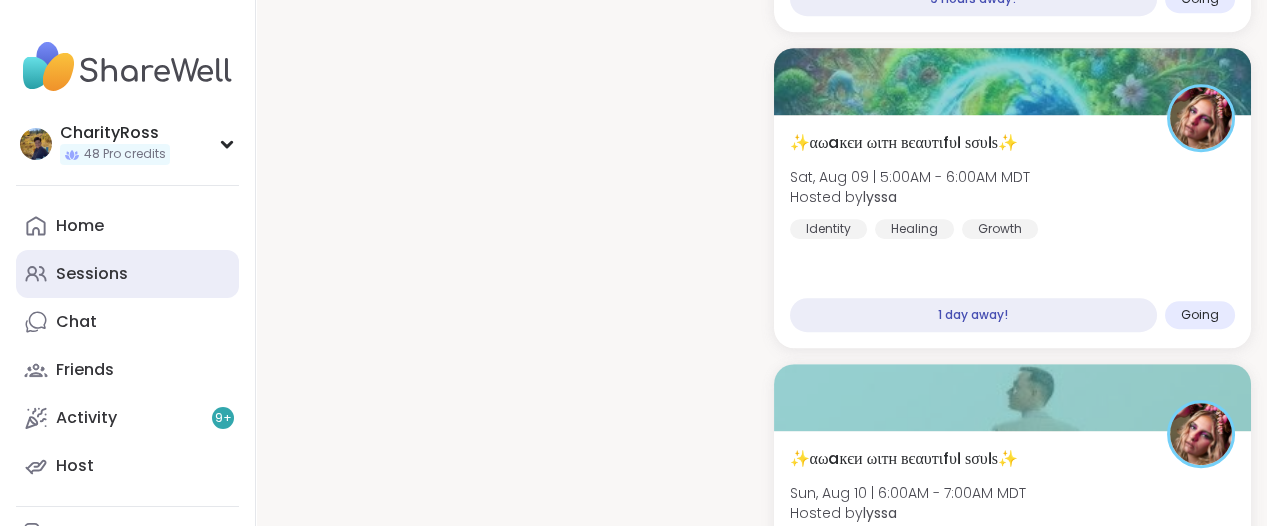 click on "Sessions" at bounding box center (127, 274) 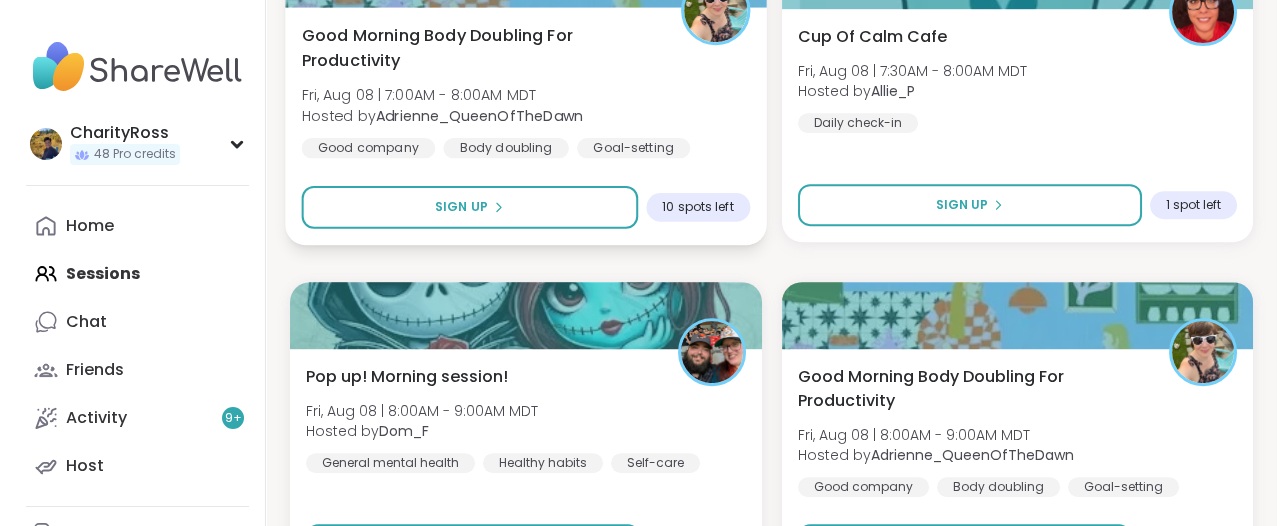 scroll, scrollTop: 1875, scrollLeft: 0, axis: vertical 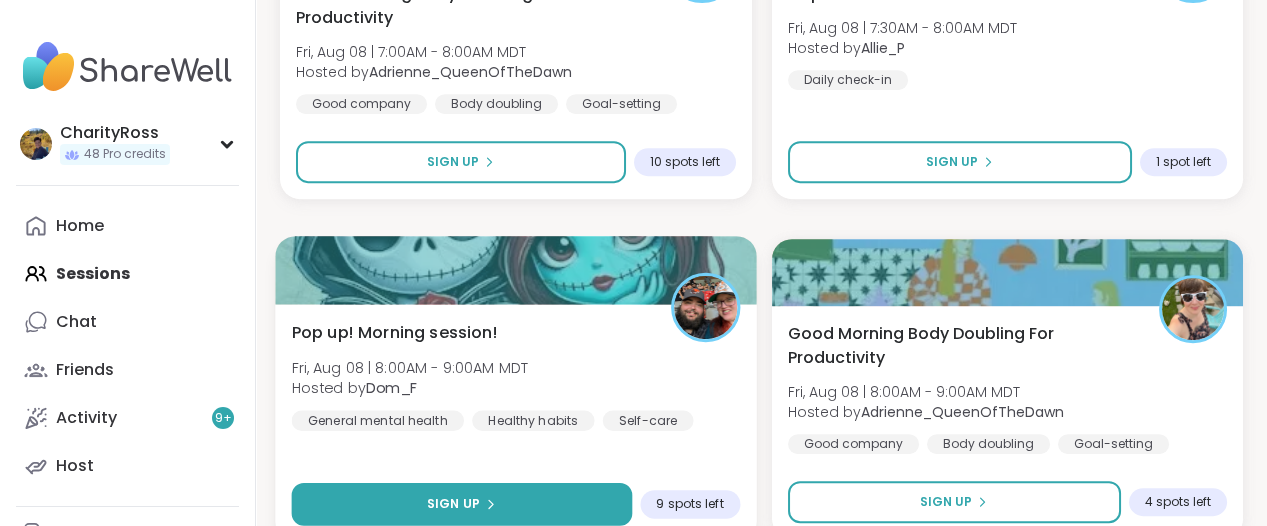 click on "Sign Up" at bounding box center [462, 504] 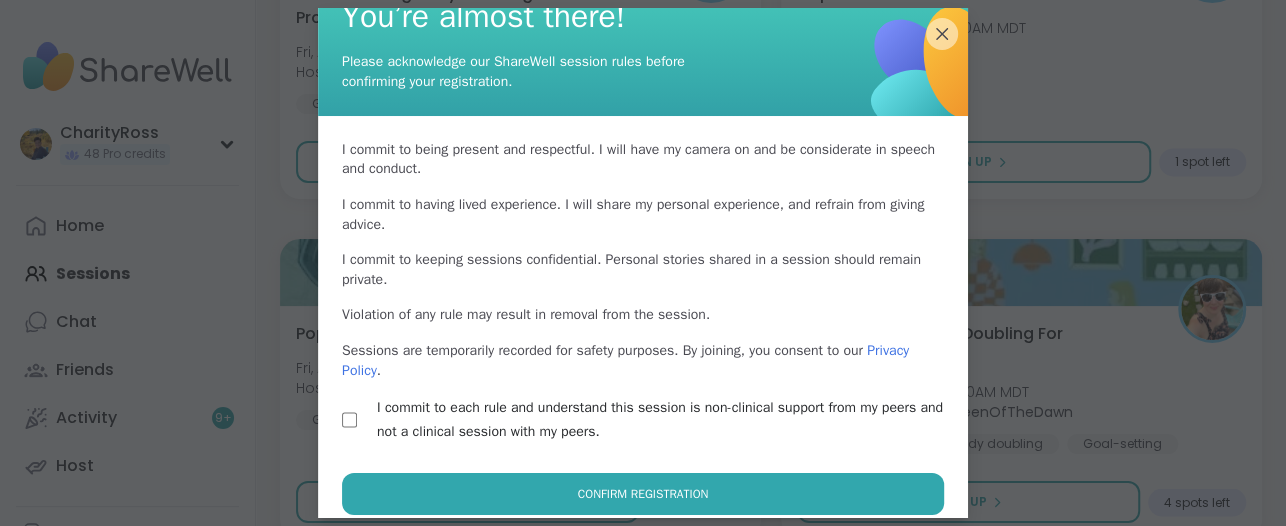 scroll, scrollTop: 58, scrollLeft: 0, axis: vertical 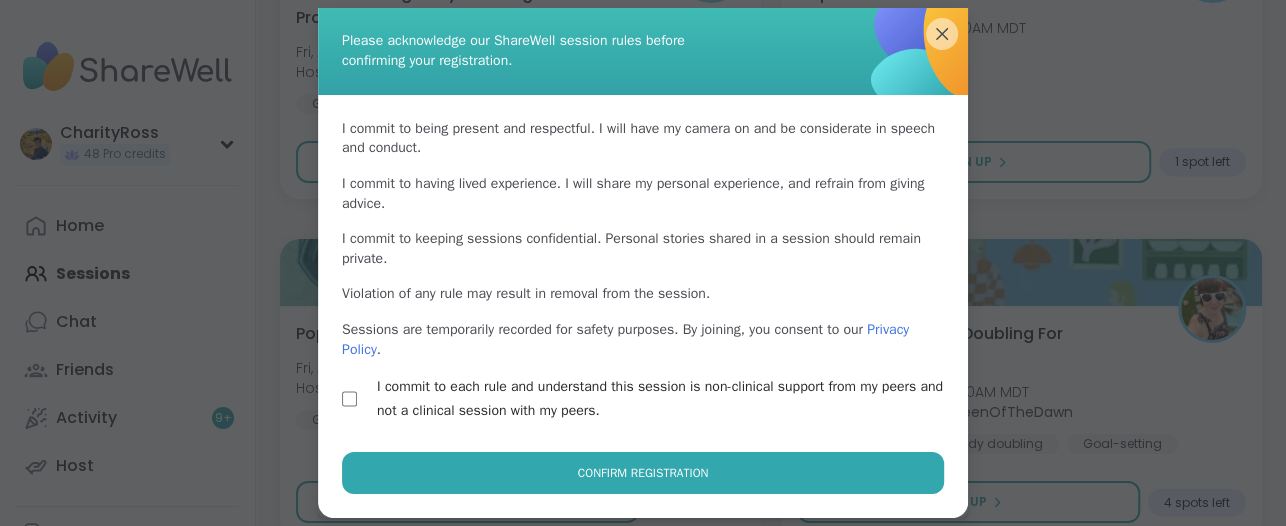 click on "Confirm Registration" at bounding box center [643, 473] 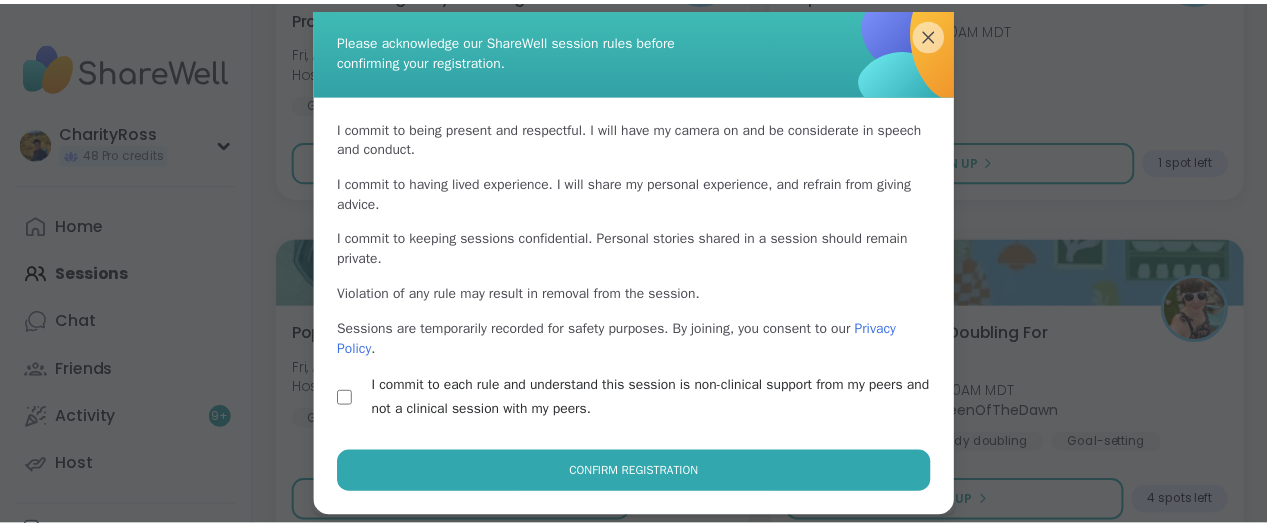 scroll, scrollTop: 41, scrollLeft: 0, axis: vertical 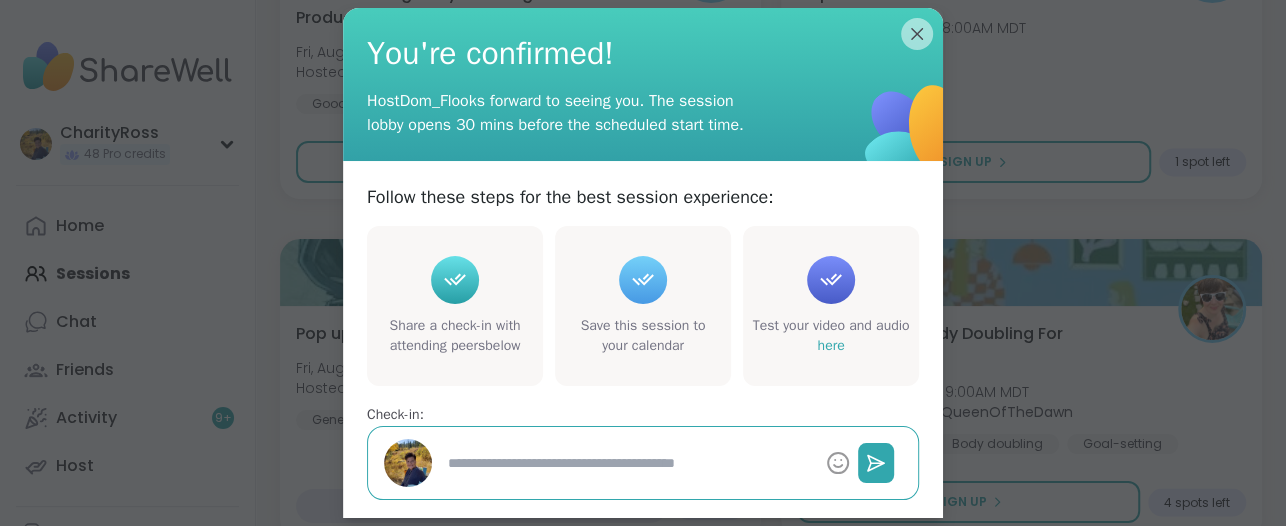 type on "*" 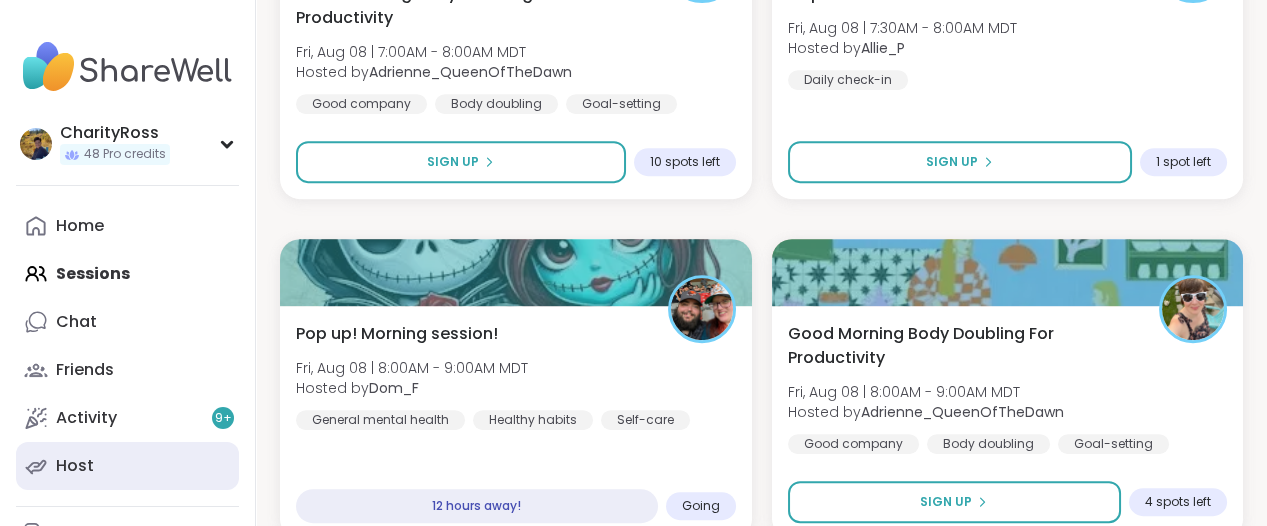 click on "Host" at bounding box center [127, 466] 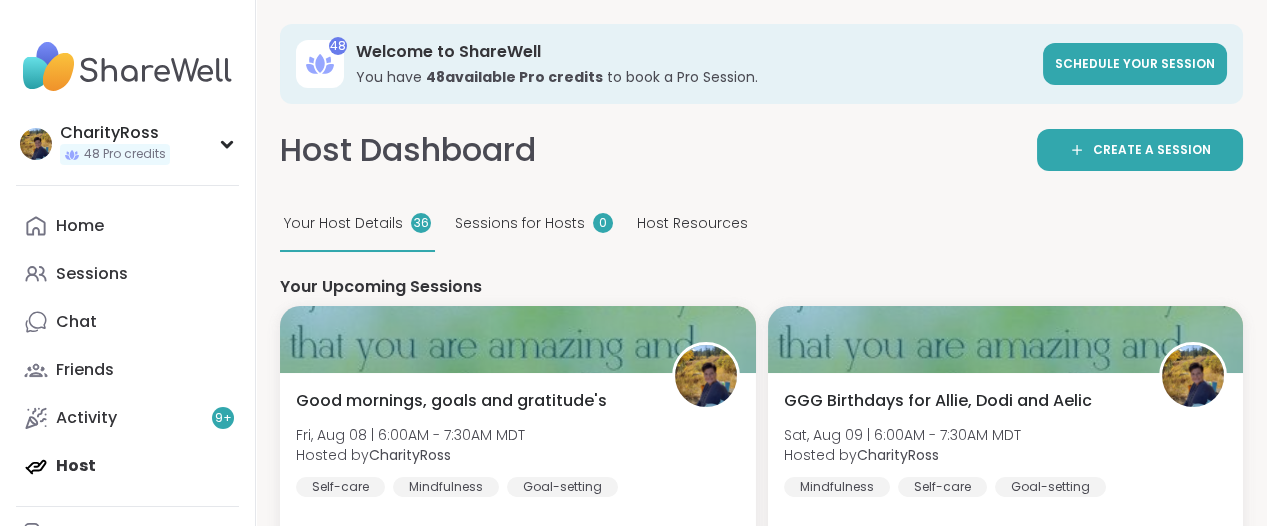 click on "Sessions for Hosts" at bounding box center [520, 223] 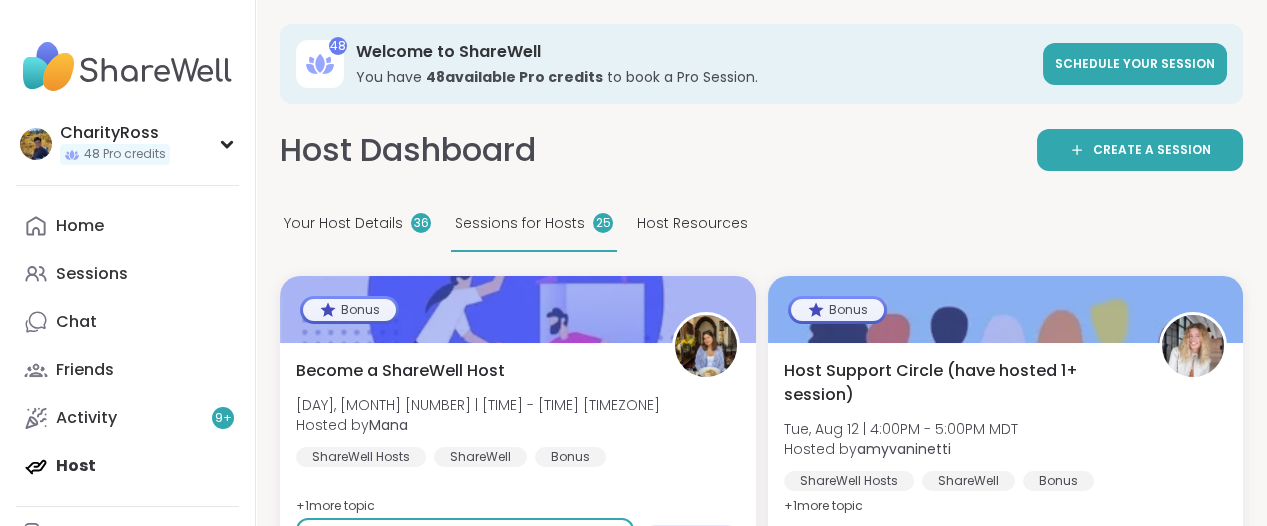 scroll, scrollTop: 0, scrollLeft: 0, axis: both 